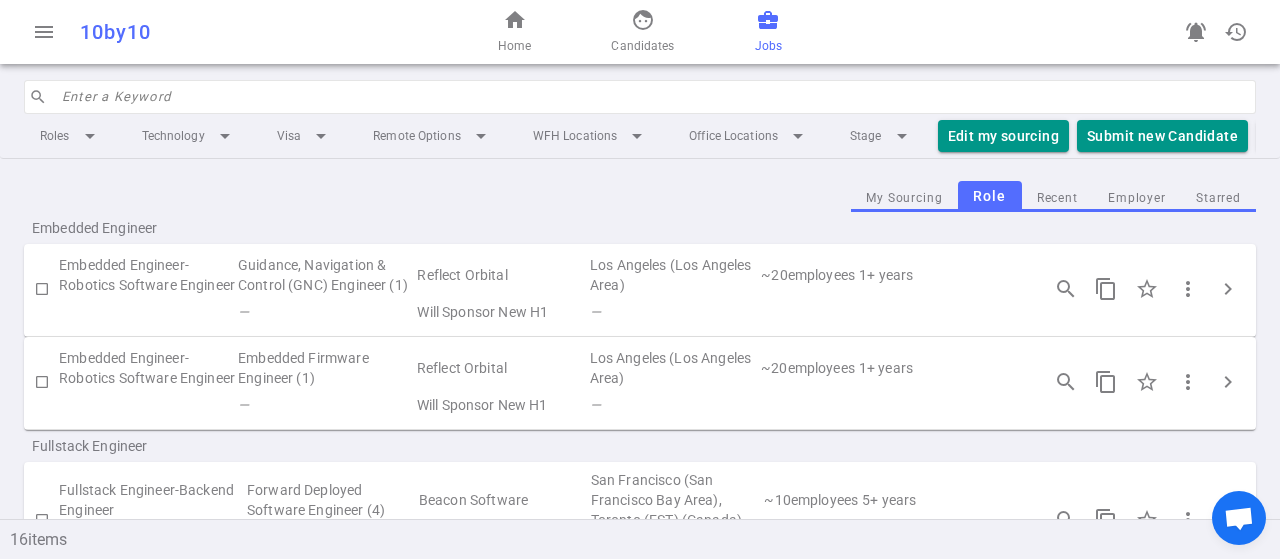 scroll, scrollTop: 0, scrollLeft: 0, axis: both 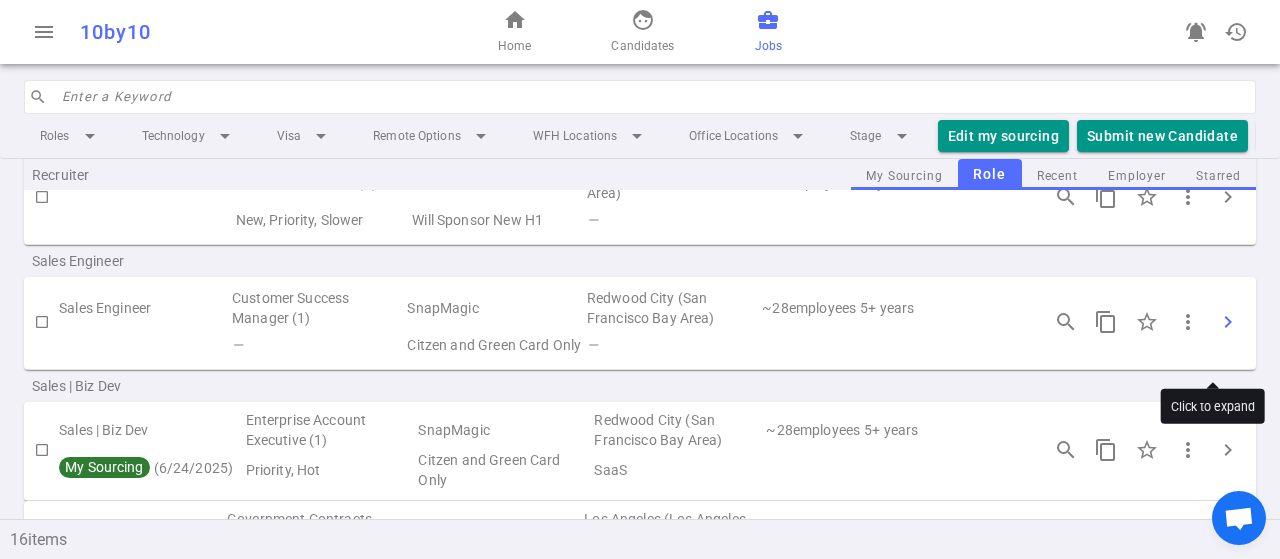 click on "chevron_right" at bounding box center [1228, 322] 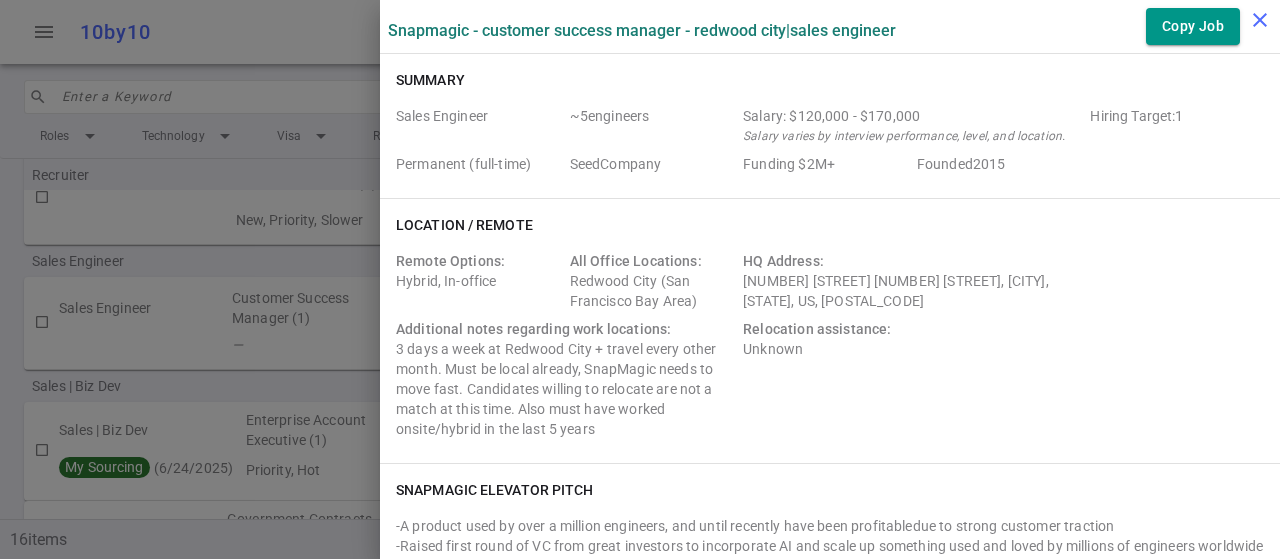 click on "close" at bounding box center (1260, 20) 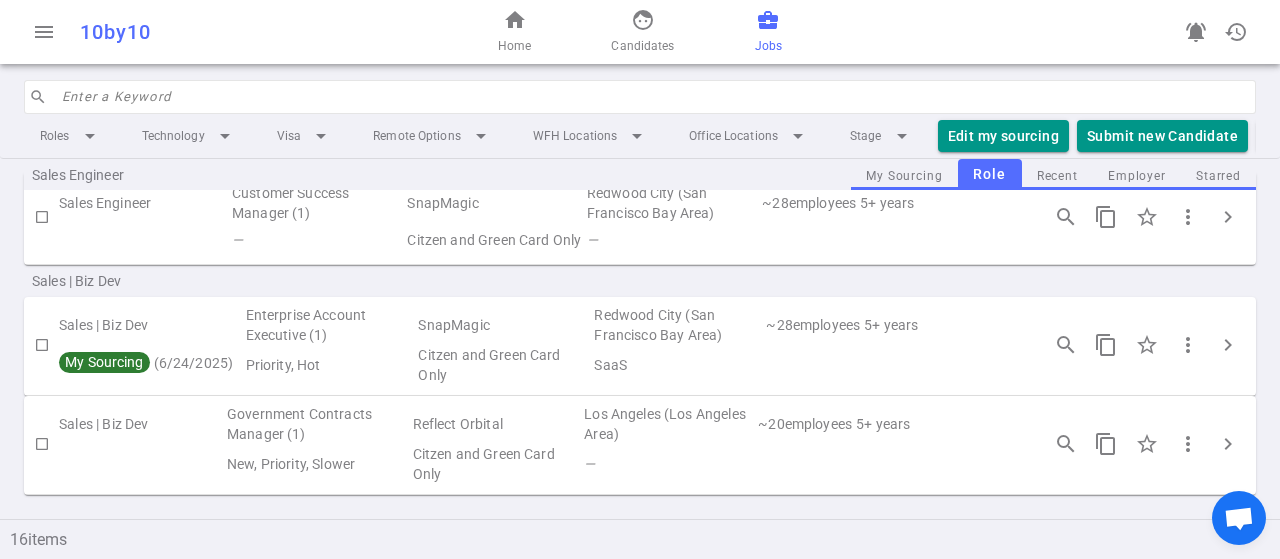 scroll, scrollTop: 1543, scrollLeft: 0, axis: vertical 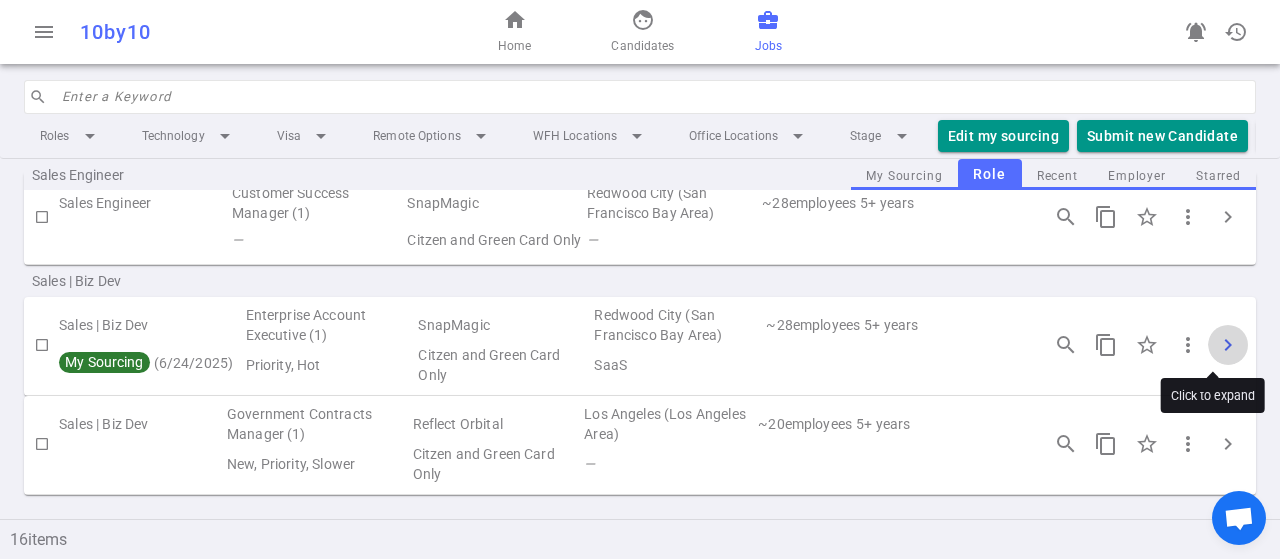 click on "chevron_right" at bounding box center (1228, 345) 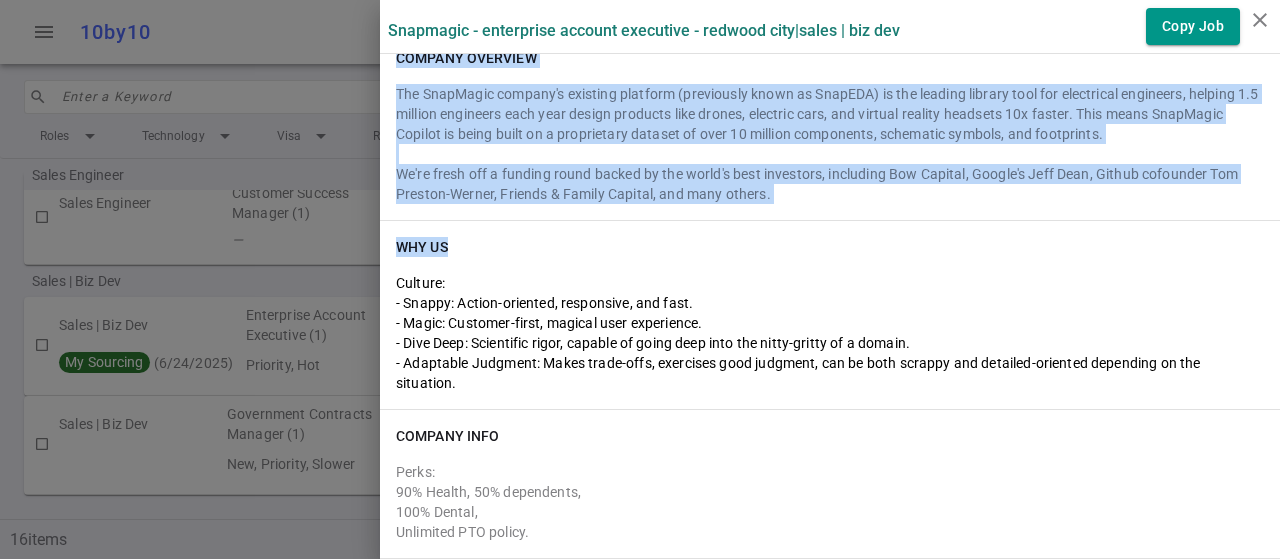 scroll, scrollTop: 4806, scrollLeft: 0, axis: vertical 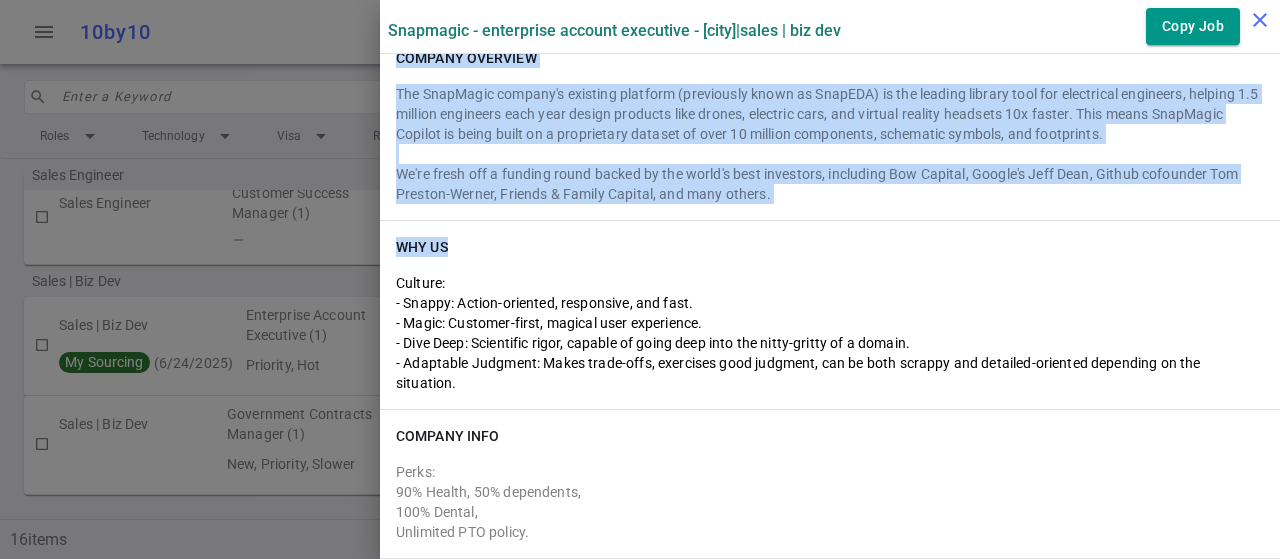 click on "close" at bounding box center [1260, 20] 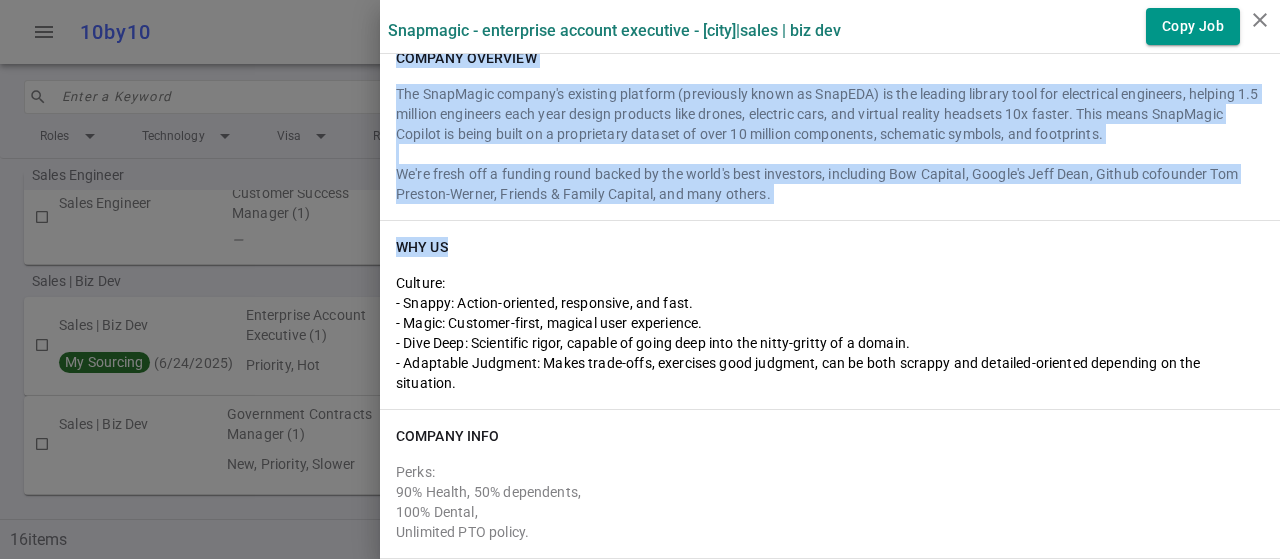 scroll, scrollTop: 0, scrollLeft: 0, axis: both 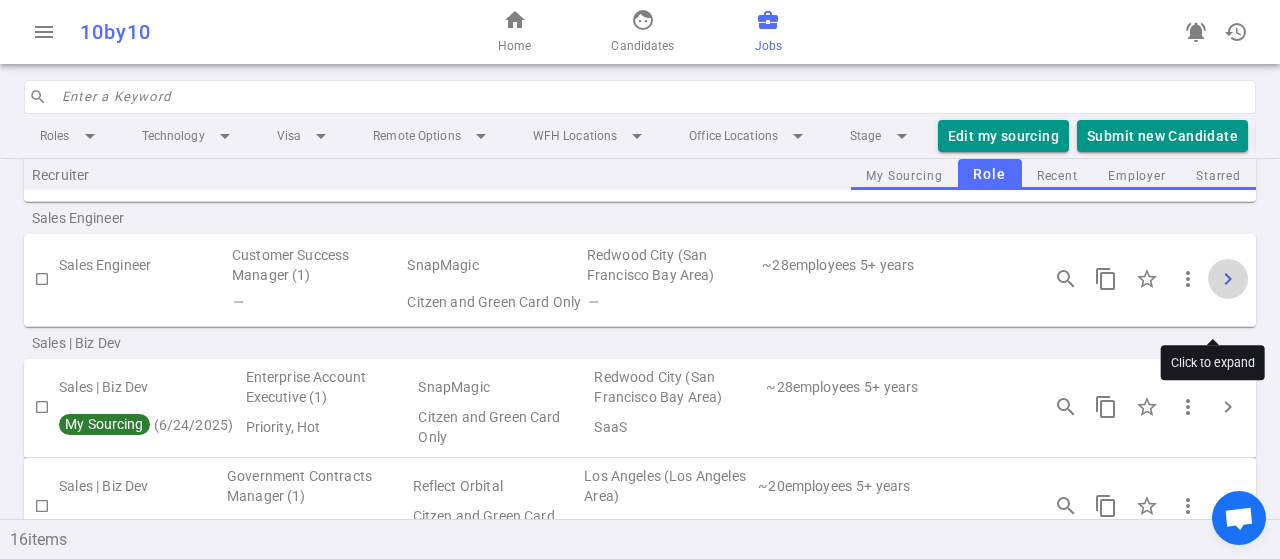 click on "chevron_right" at bounding box center (1228, 279) 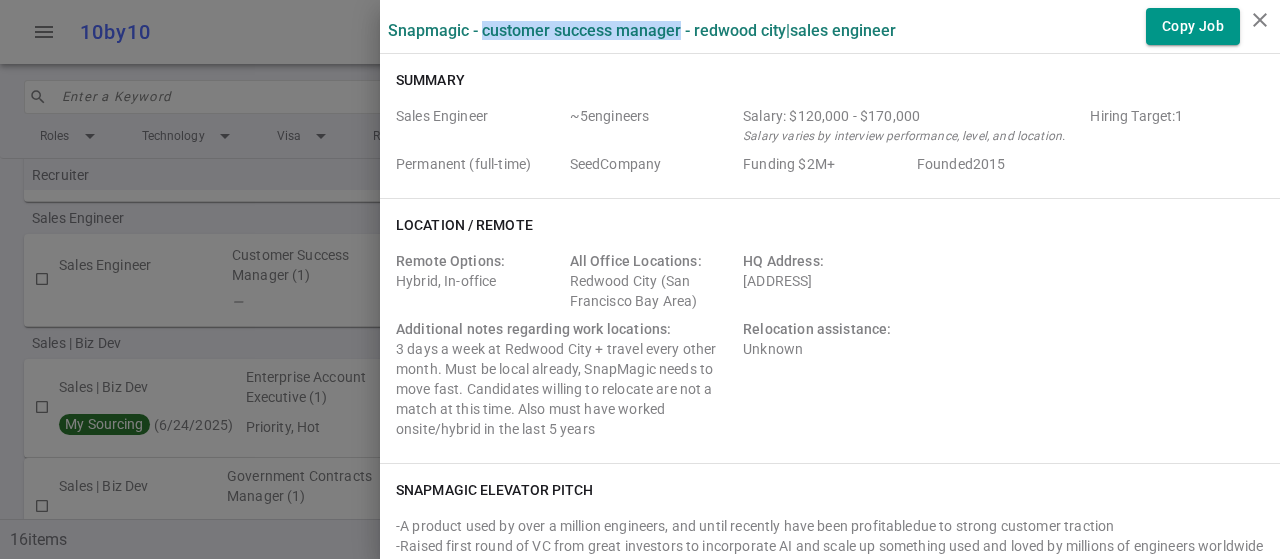 drag, startPoint x: 468, startPoint y: 33, endPoint x: 664, endPoint y: 34, distance: 196.00255 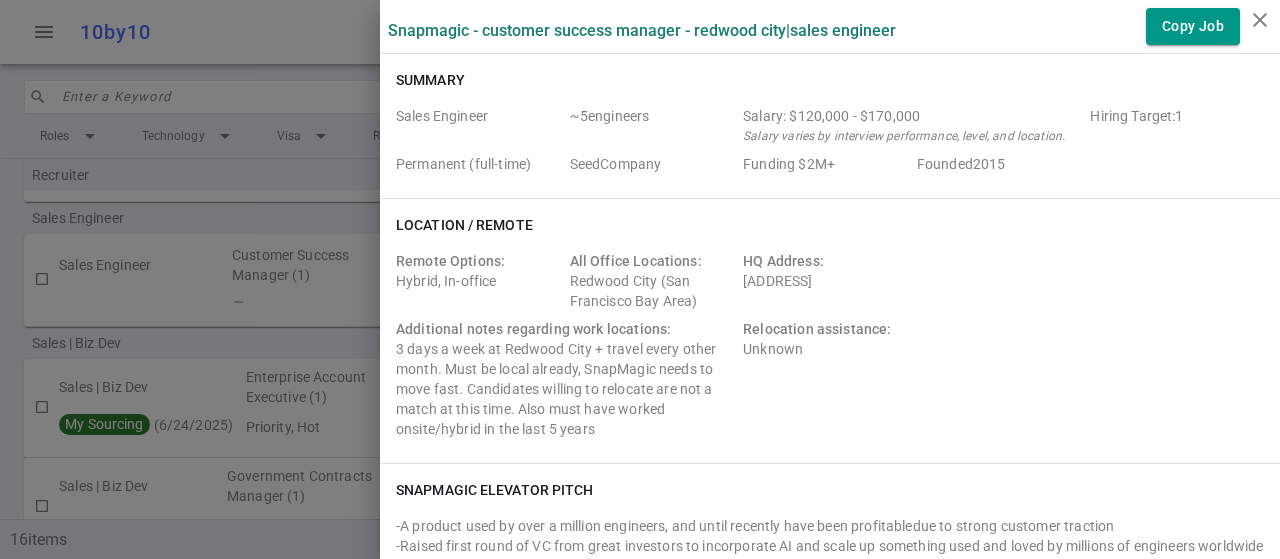 click on "SnapMagic - Customer Success Manager - [CITY]  |  Sales Engineer" at bounding box center (642, 30) 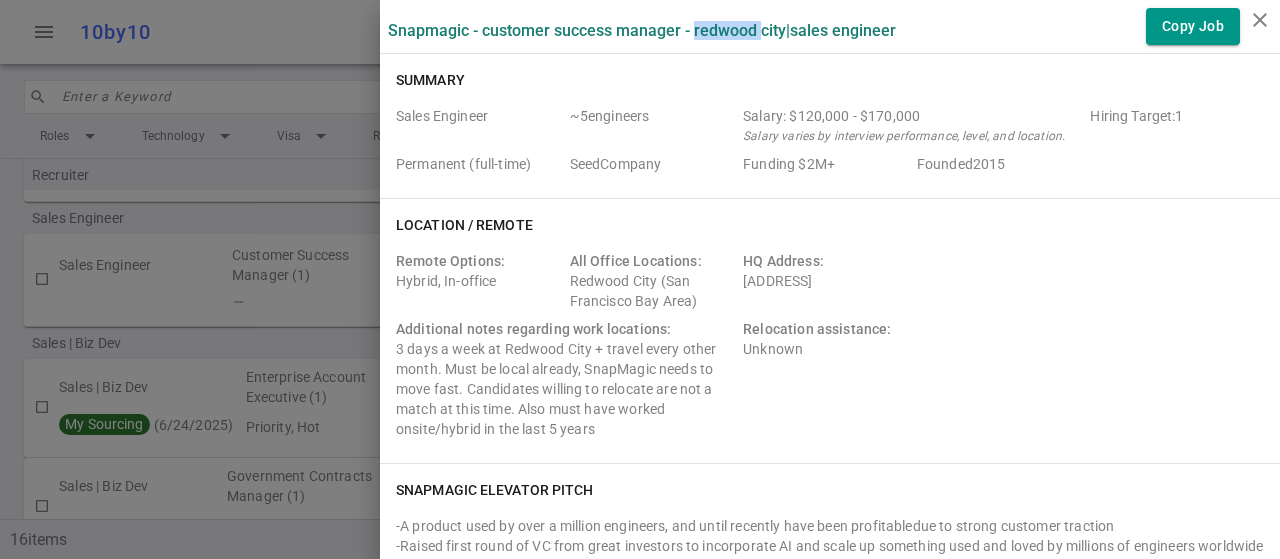 click on "SnapMagic - Customer Success Manager - [CITY]  |  Sales Engineer" at bounding box center [642, 30] 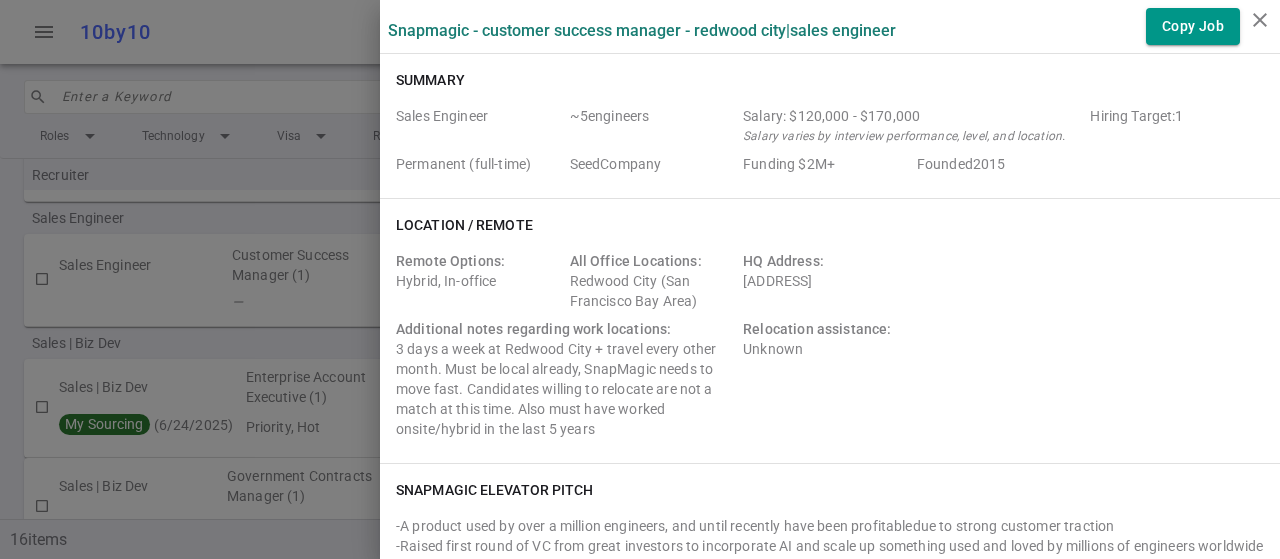 click on "SnapMagic - Customer Success Manager - [CITY]  |  Sales Engineer" at bounding box center (642, 30) 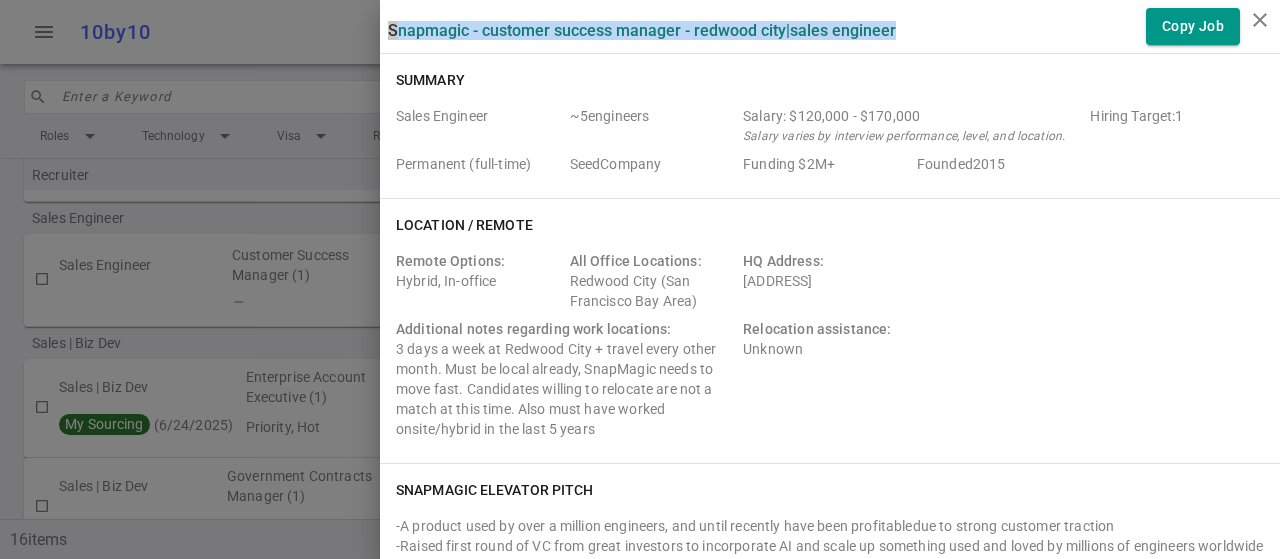 drag, startPoint x: 906, startPoint y: 28, endPoint x: 373, endPoint y: 19, distance: 533.076 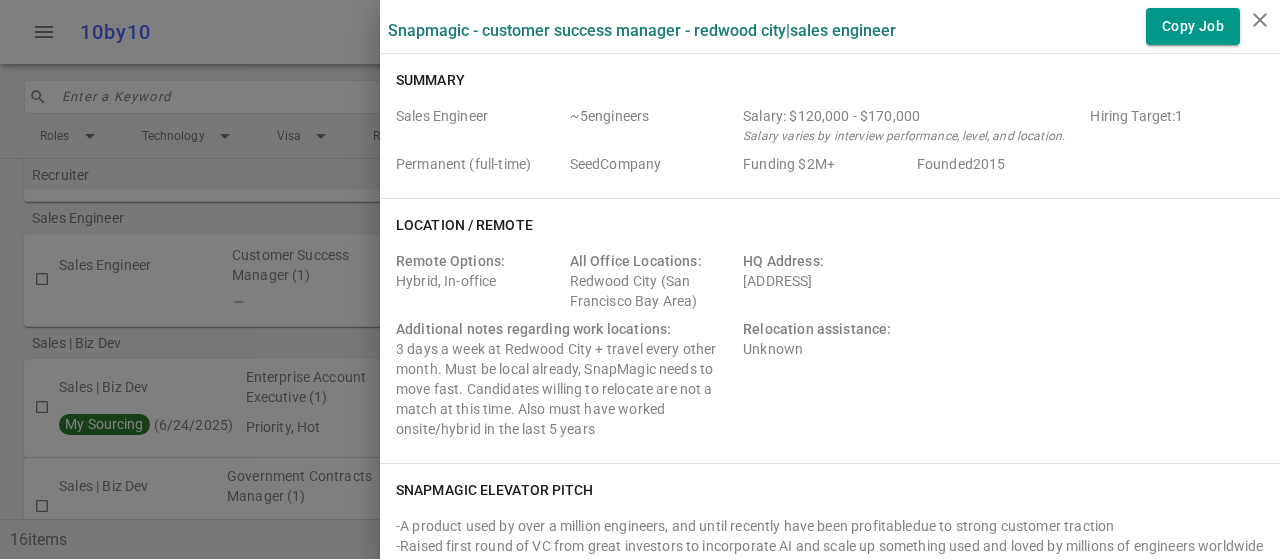 click on "Summary Sales Engineer ~ 5  engineers Salary: [SALARY] Salary varies by interview performance, level, and location. Hiring Target:  1 Permanent (full-time) Seed  Company Funding $2M+ Founded  2015" at bounding box center (830, 126) 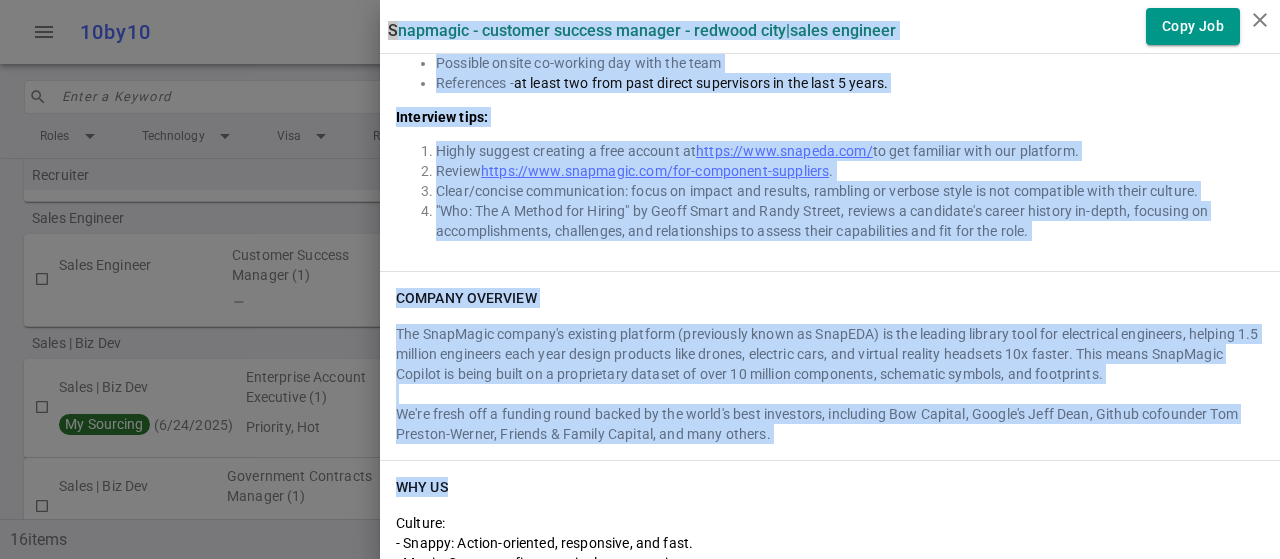 scroll, scrollTop: 3845, scrollLeft: 0, axis: vertical 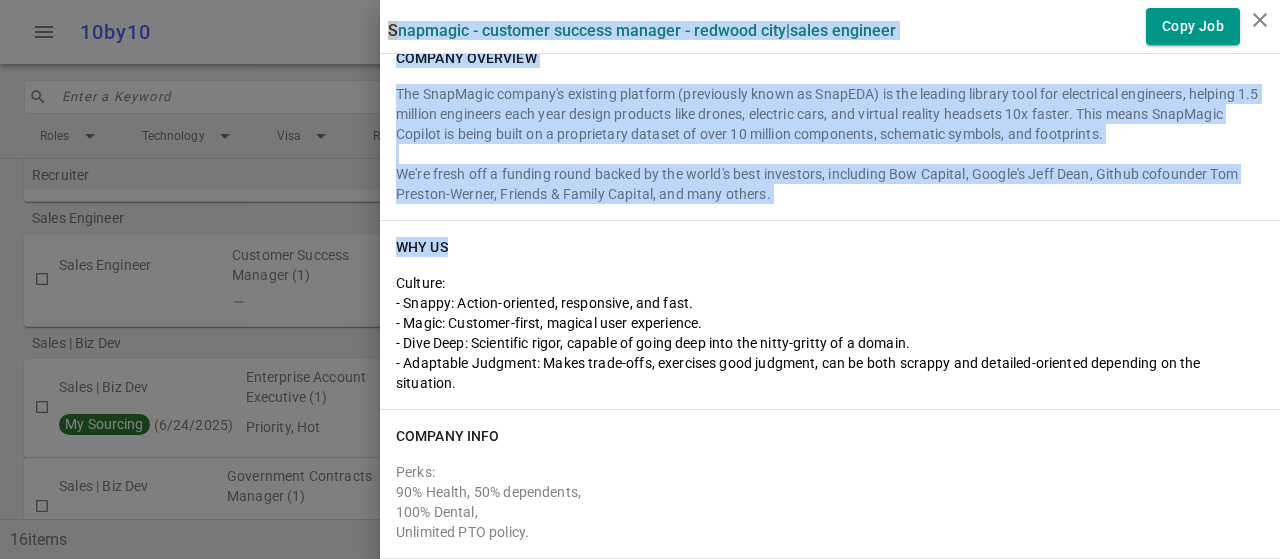 drag, startPoint x: 372, startPoint y: 25, endPoint x: 1015, endPoint y: 547, distance: 828.2107 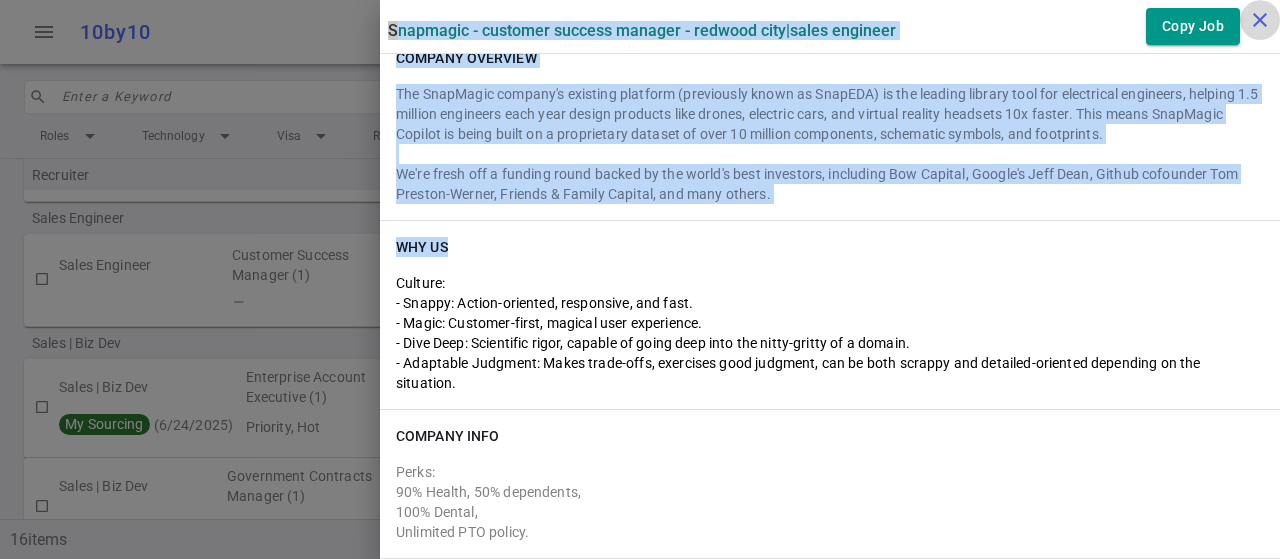click on "close" at bounding box center [1260, 20] 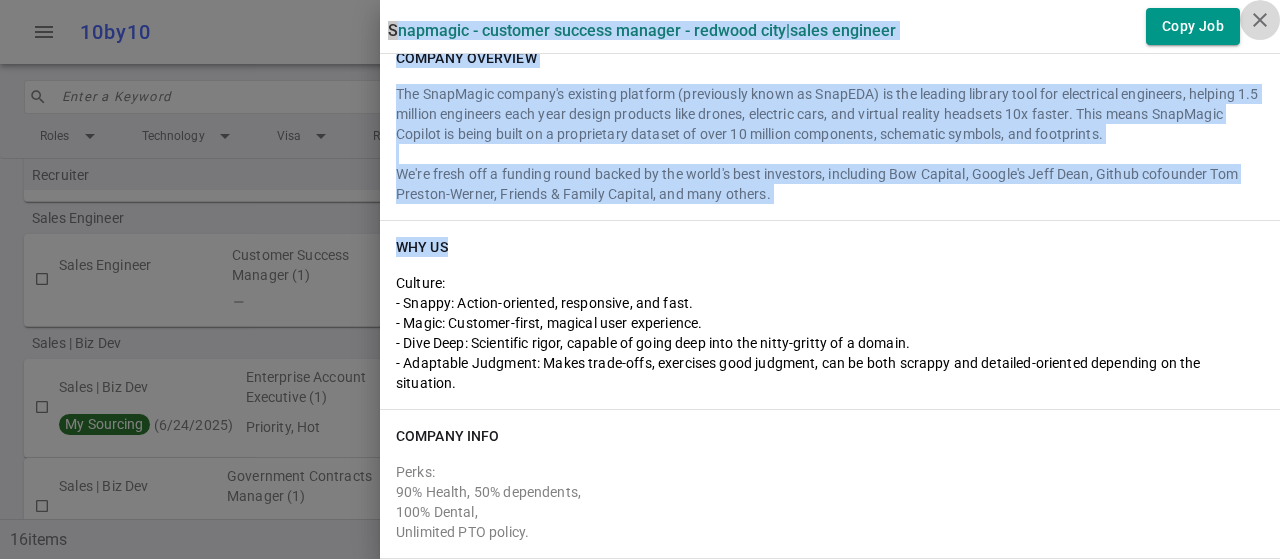 scroll, scrollTop: 0, scrollLeft: 0, axis: both 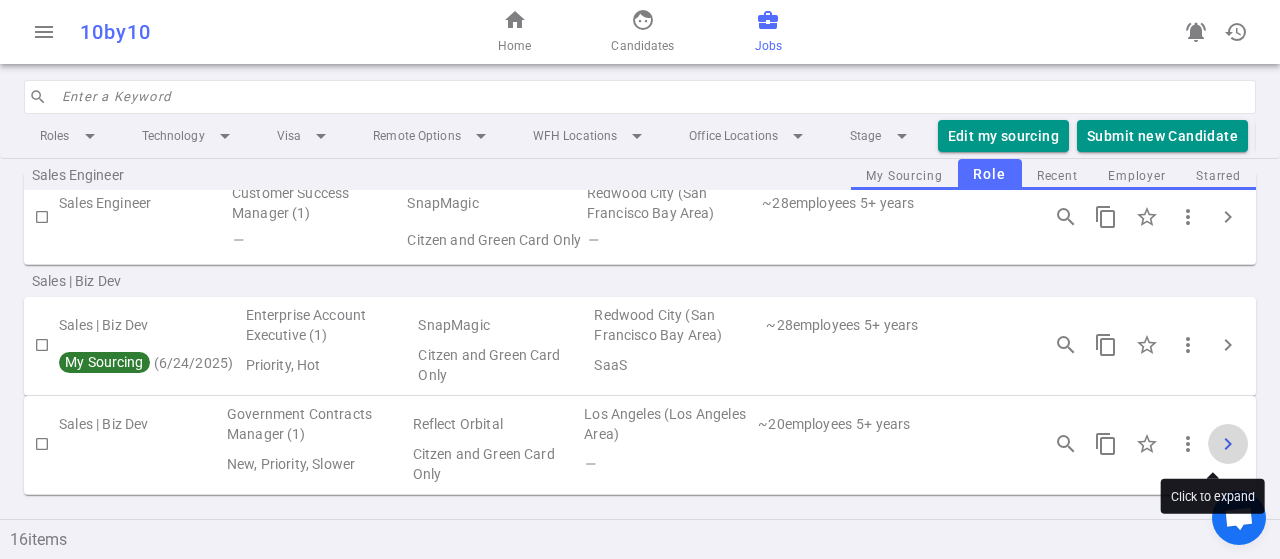 click on "chevron_right" at bounding box center (1228, 444) 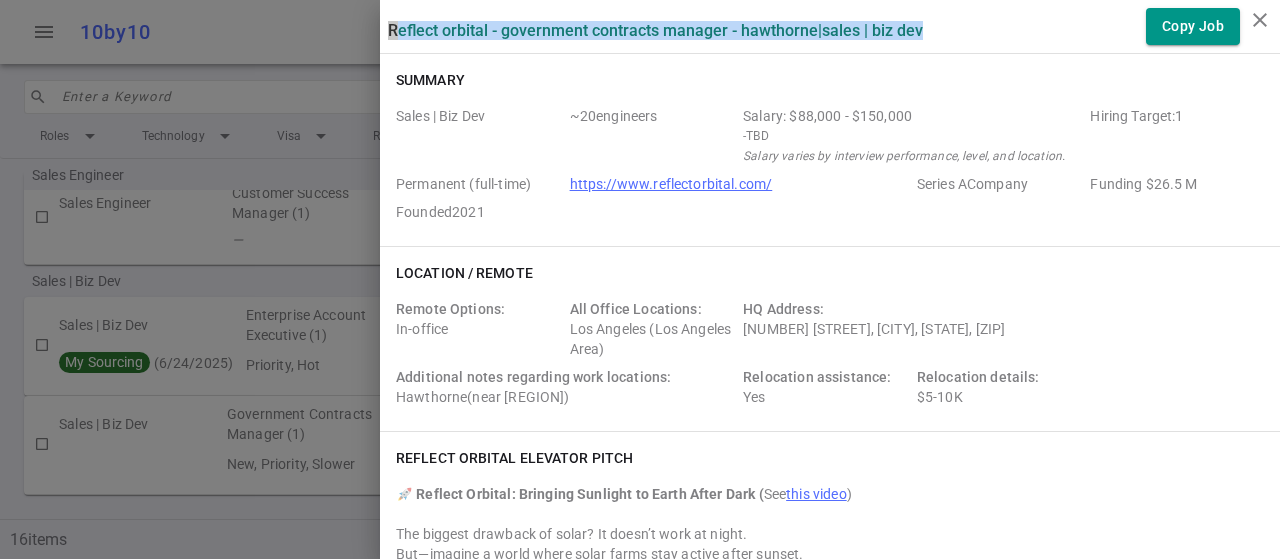 drag, startPoint x: 366, startPoint y: 27, endPoint x: 914, endPoint y: 27, distance: 548 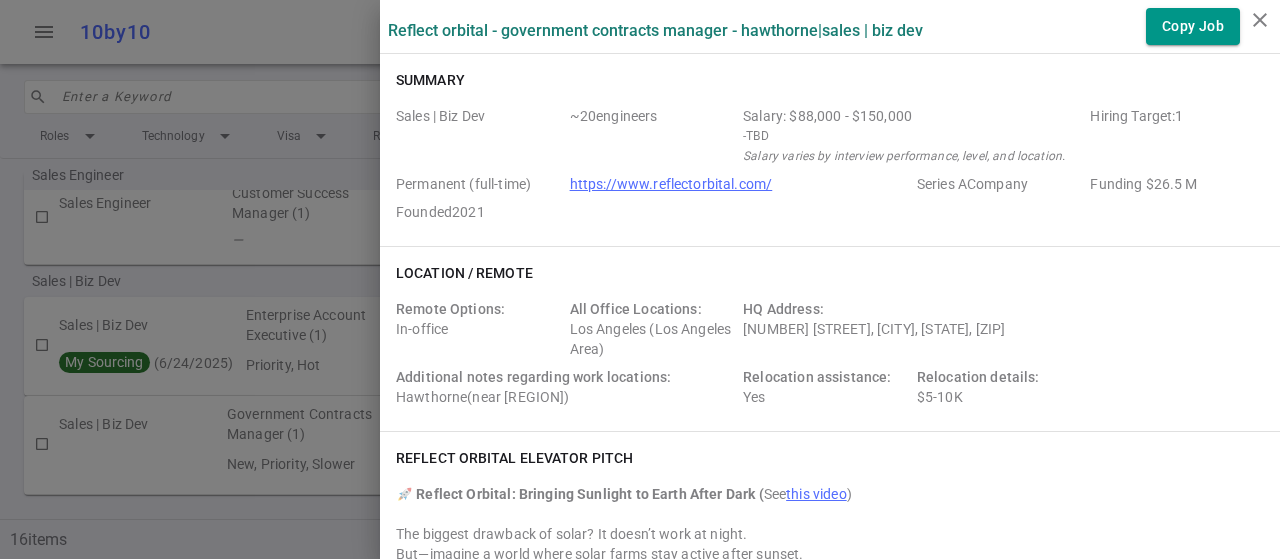click on "Summary Sales | Biz Dev ~ 20  engineers Salary: [SALARY]   -  TBD Salary varies by interview performance, level, and location. Hiring Target:  1 Permanent (full-time) https://www.reflectorbital.com/ Series A  Company Funding $26.5 M Founded  2021" at bounding box center (830, 150) 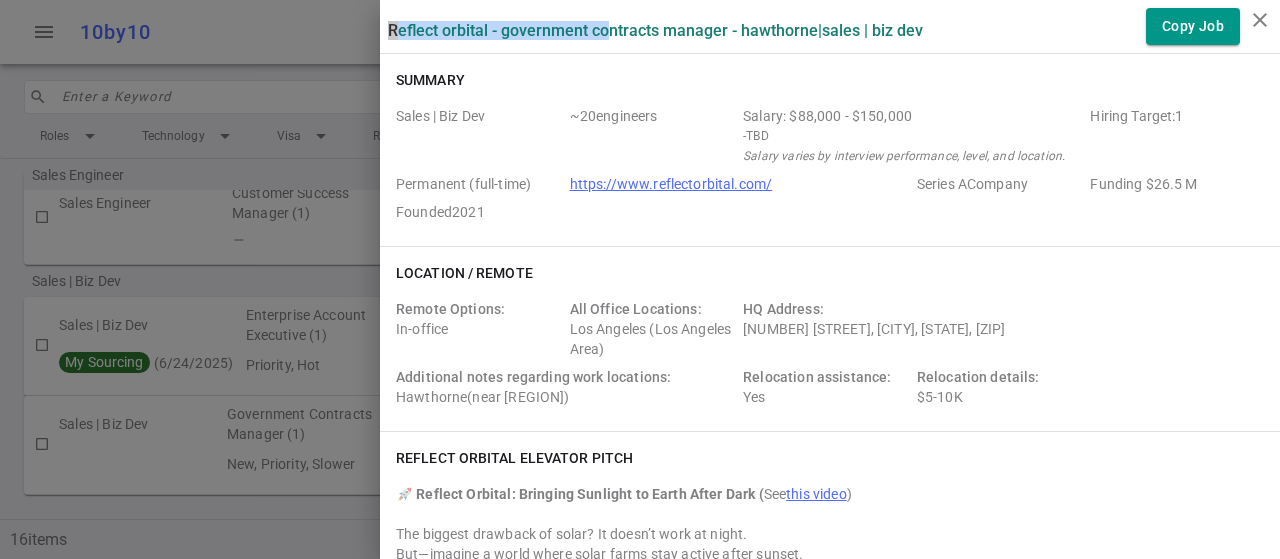 drag, startPoint x: 370, startPoint y: 28, endPoint x: 591, endPoint y: 46, distance: 221.73183 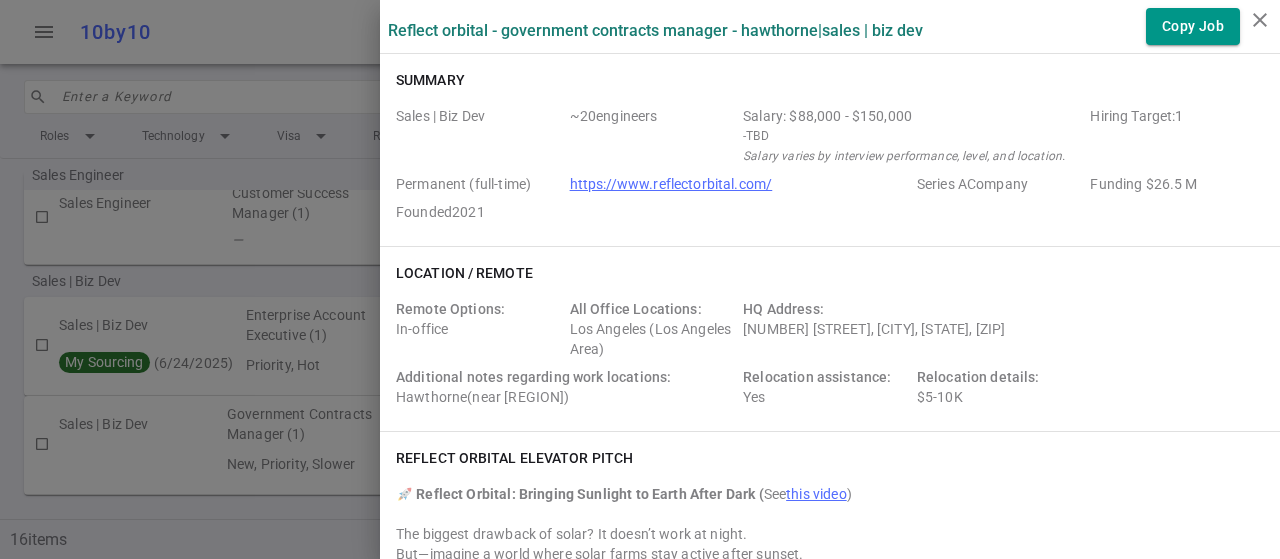 drag, startPoint x: 625, startPoint y: 55, endPoint x: 608, endPoint y: 59, distance: 17.464249 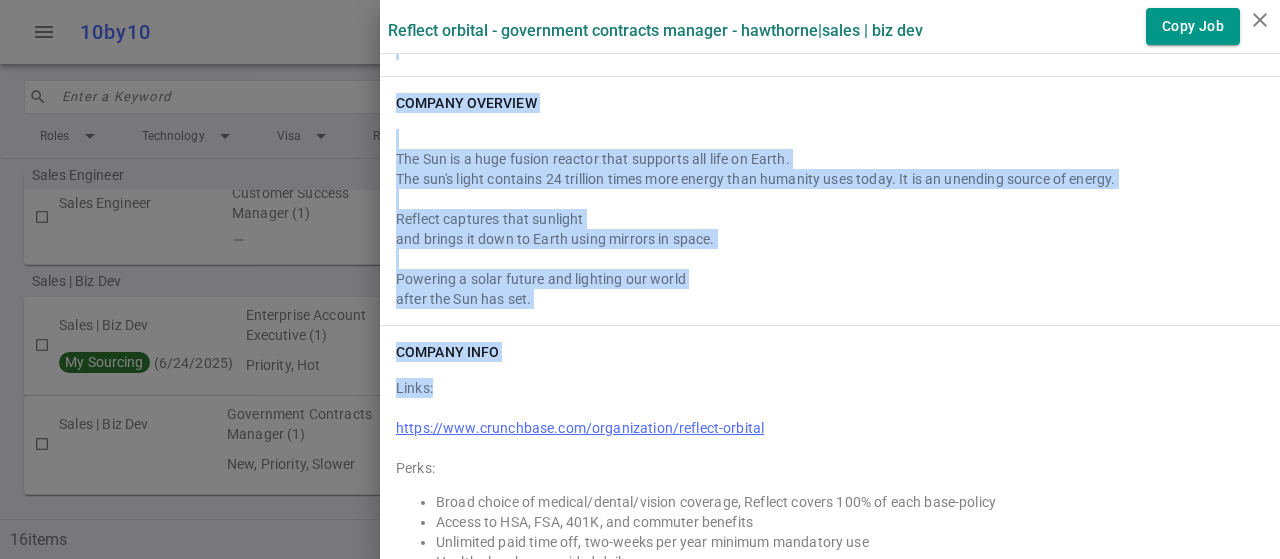 scroll, scrollTop: 3156, scrollLeft: 0, axis: vertical 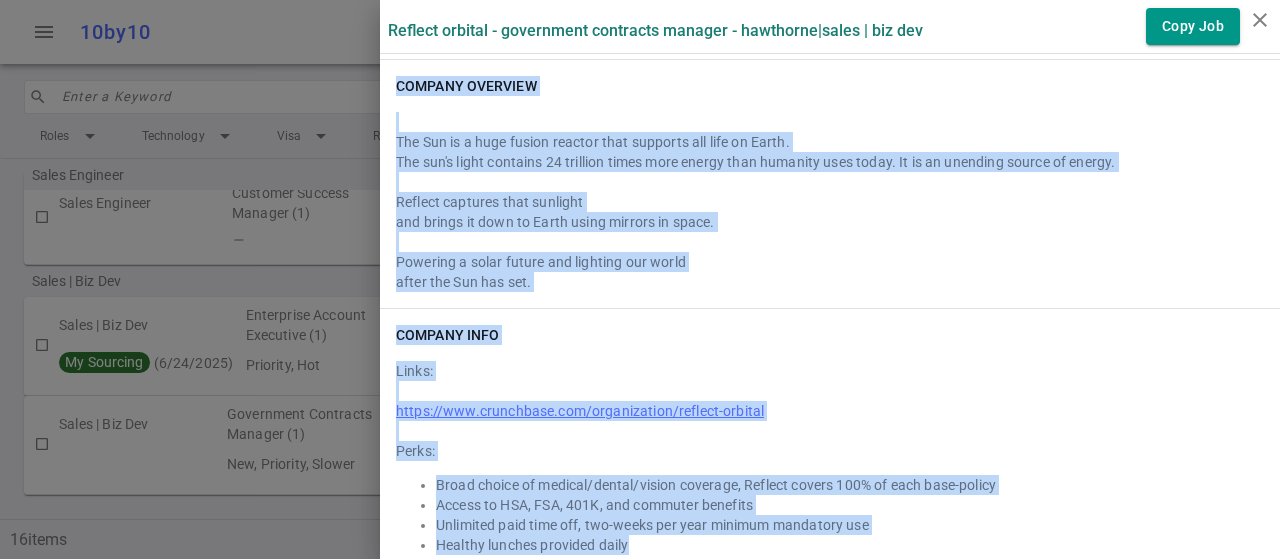drag, startPoint x: 379, startPoint y: 115, endPoint x: 1079, endPoint y: 519, distance: 808.2178 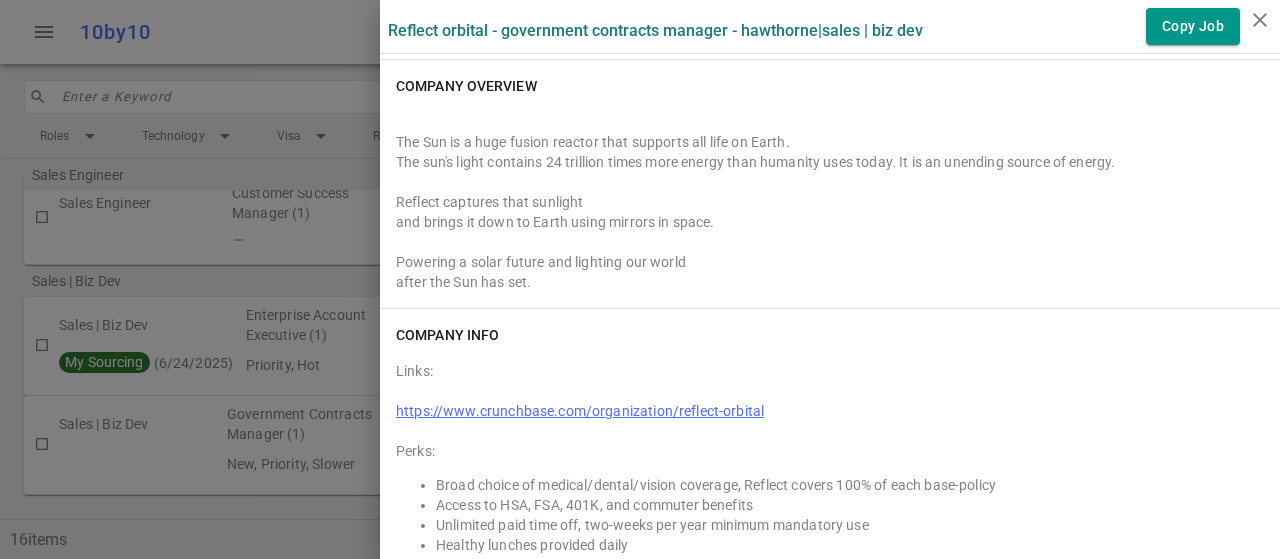 click at bounding box center (640, 279) 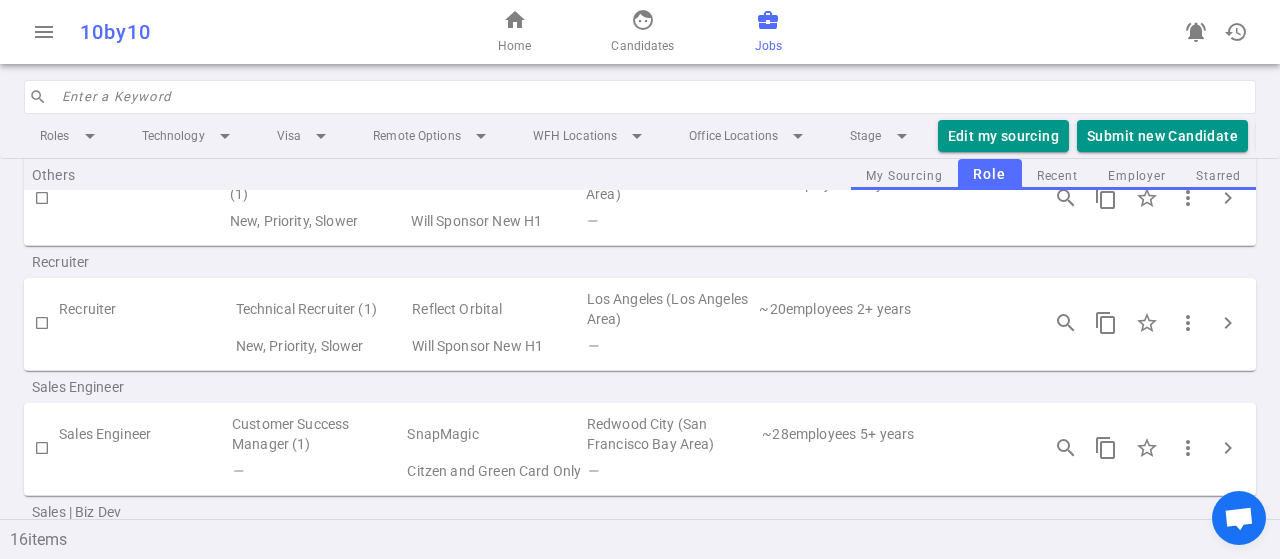 scroll, scrollTop: 1243, scrollLeft: 0, axis: vertical 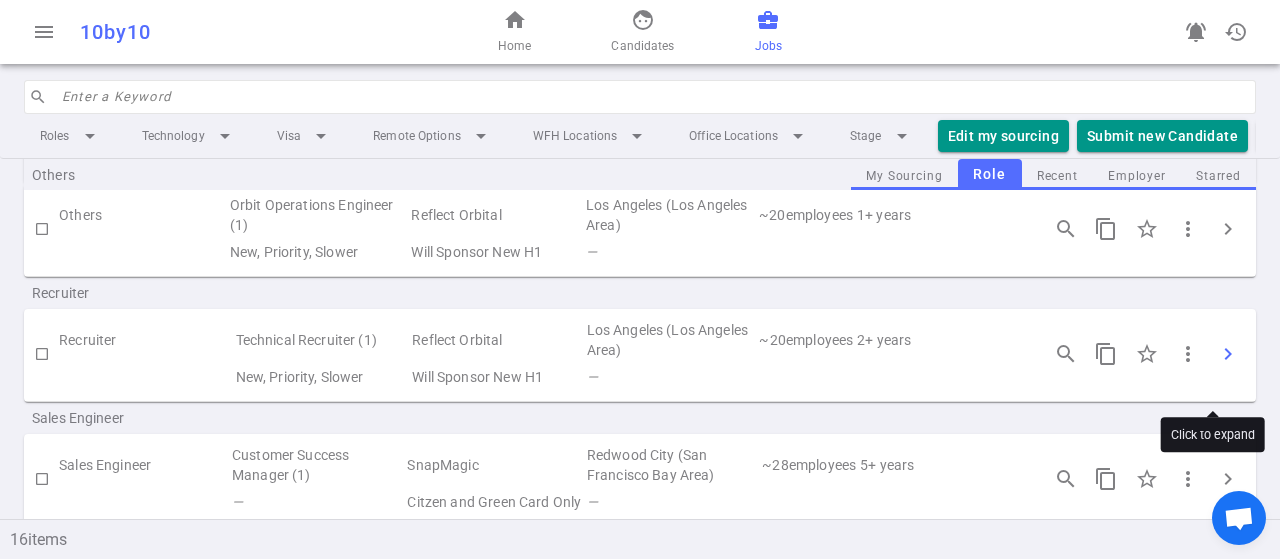 click on "chevron_right" at bounding box center (1228, 354) 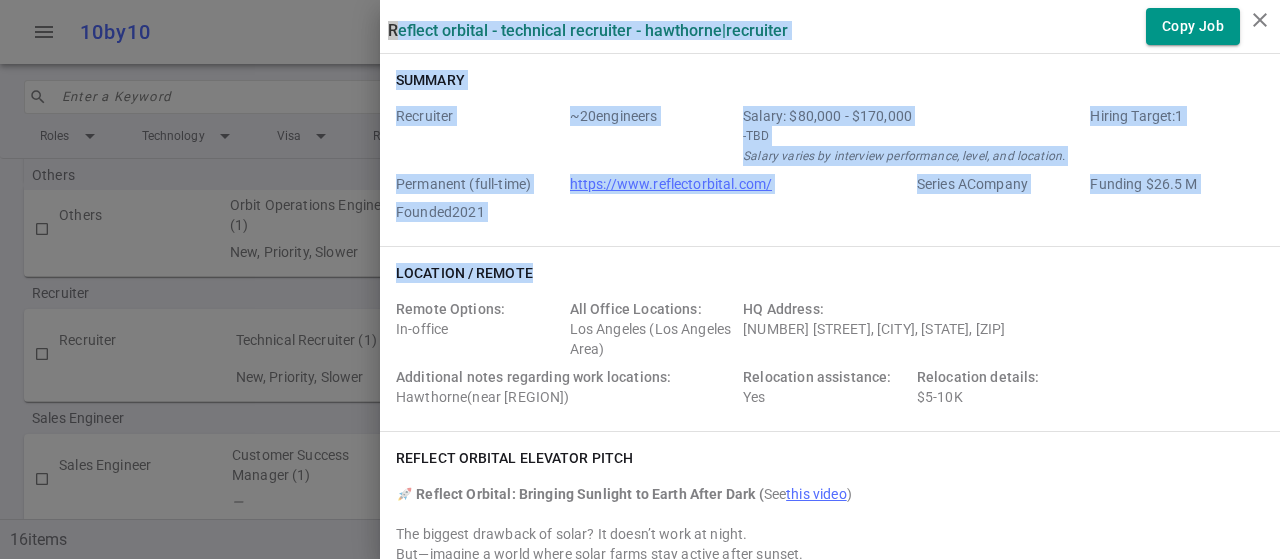 drag, startPoint x: 369, startPoint y: 23, endPoint x: 935, endPoint y: 247, distance: 608.7134 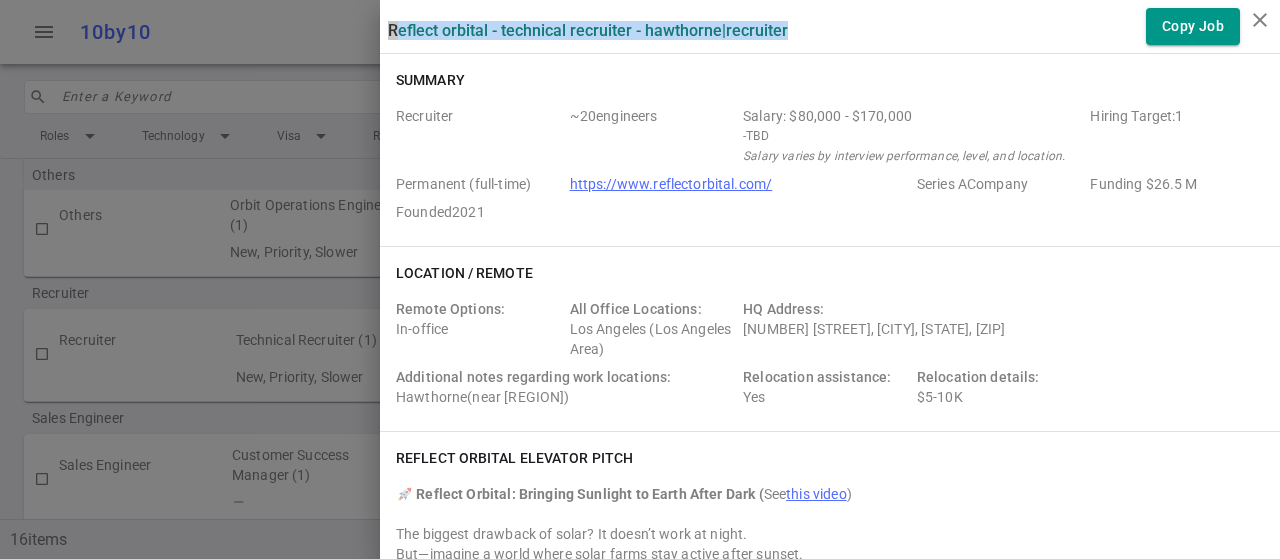 drag, startPoint x: 830, startPoint y: 35, endPoint x: 357, endPoint y: 11, distance: 473.6085 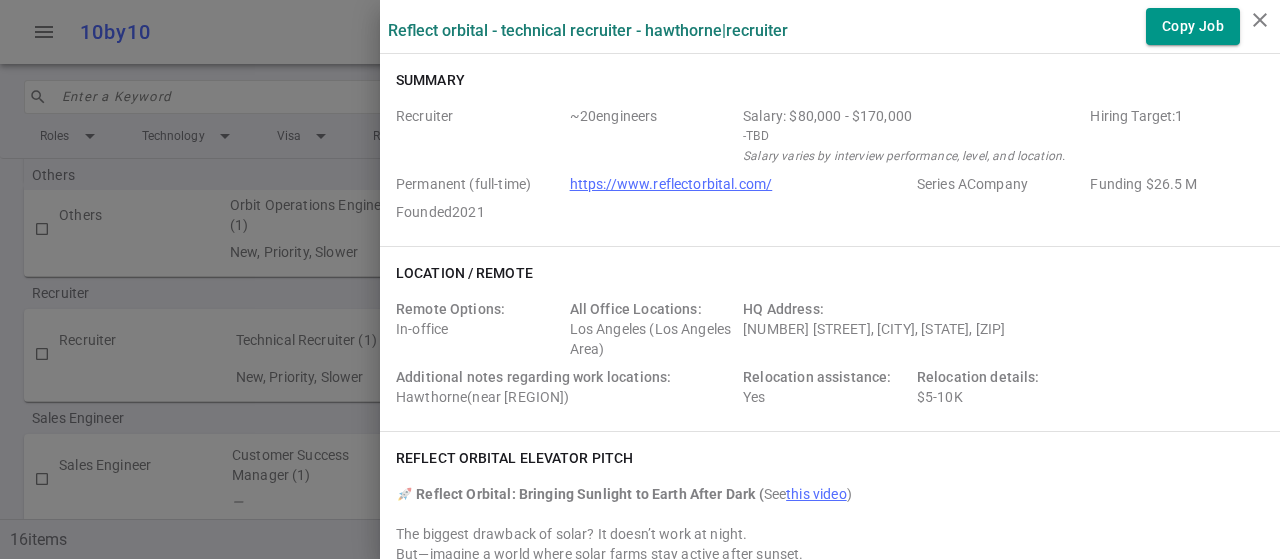 click on "Recruiter" at bounding box center (479, 136) 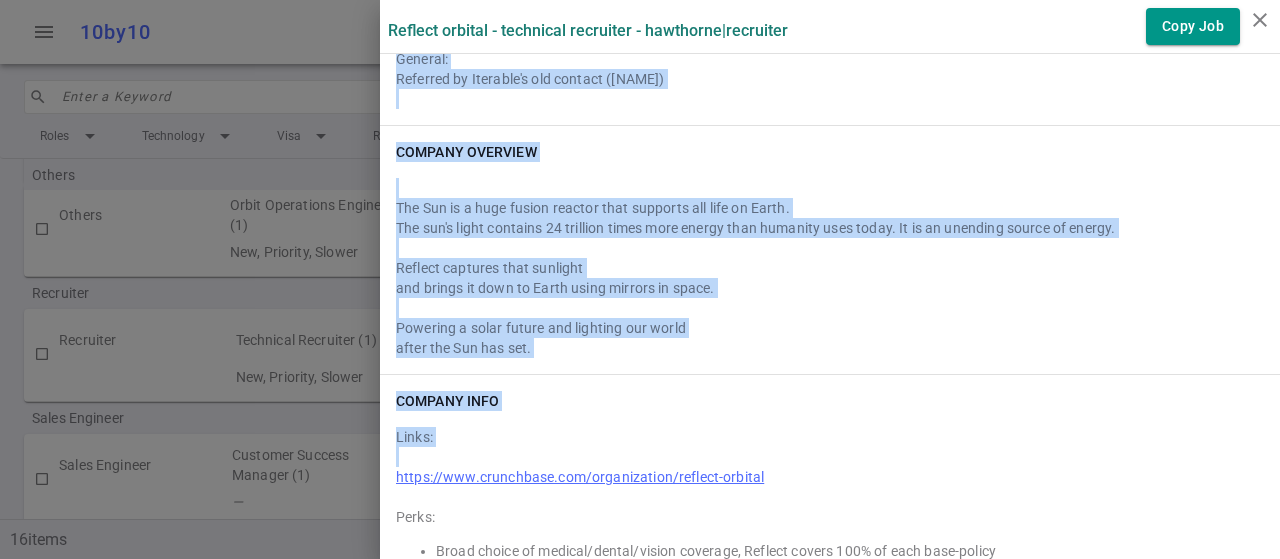 scroll, scrollTop: 3124, scrollLeft: 0, axis: vertical 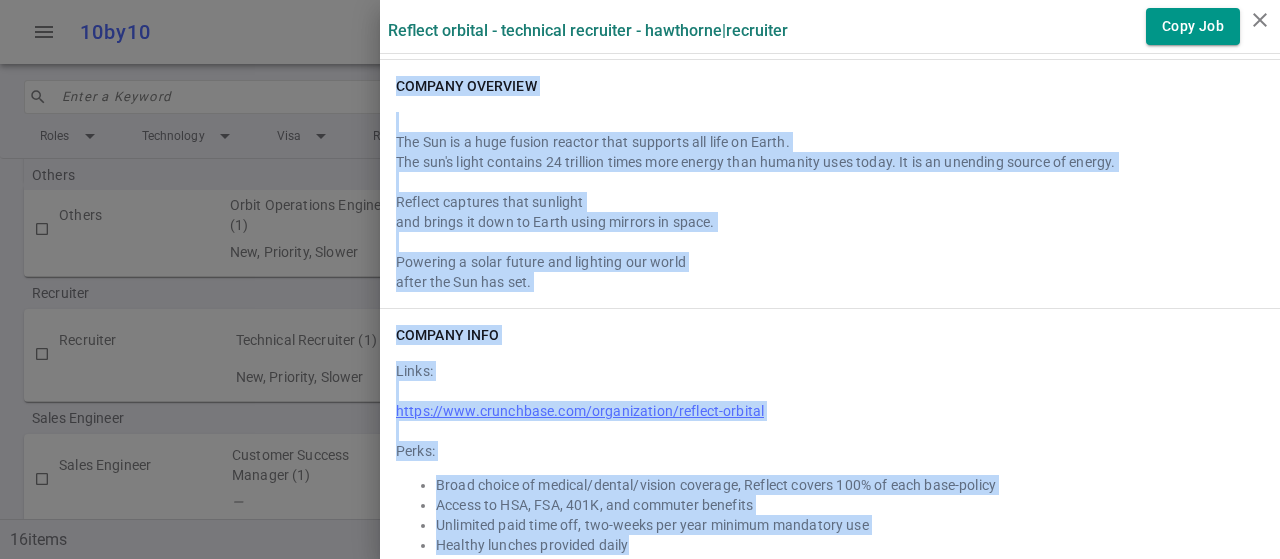 drag, startPoint x: 381, startPoint y: 81, endPoint x: 1129, endPoint y: 541, distance: 878.1253 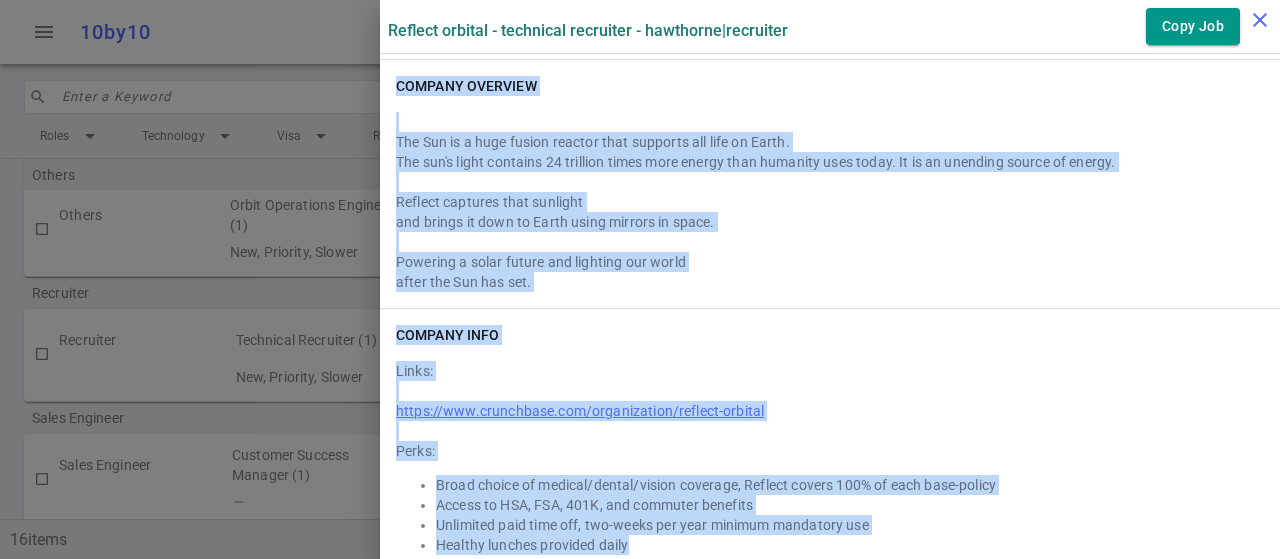 click on "close" at bounding box center [1260, 20] 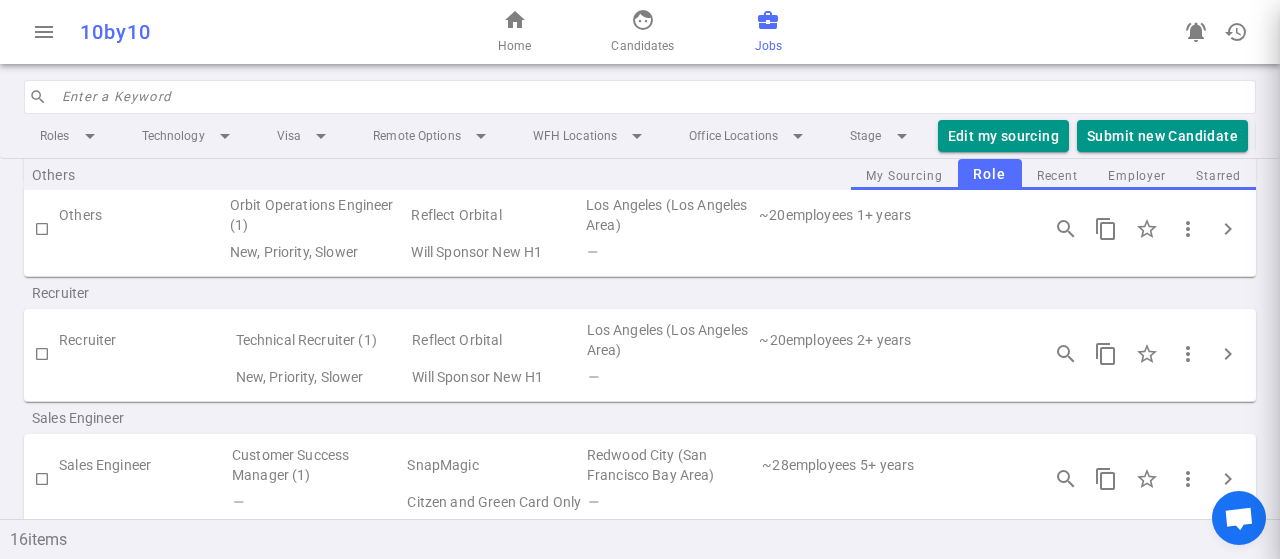 scroll, scrollTop: 0, scrollLeft: 0, axis: both 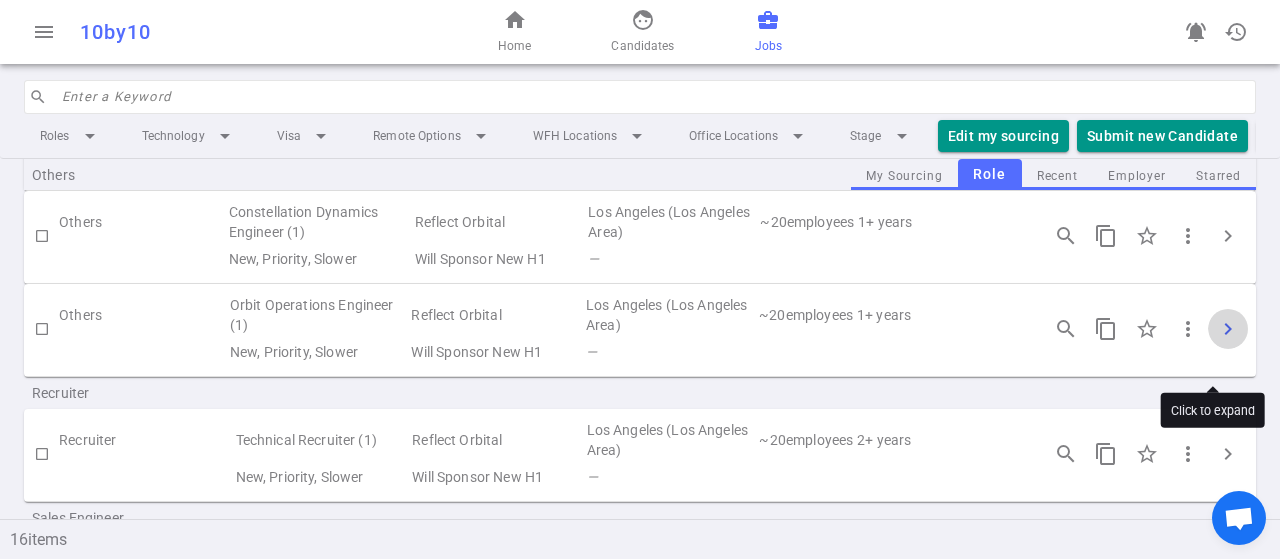 click on "chevron_right" at bounding box center (1228, 329) 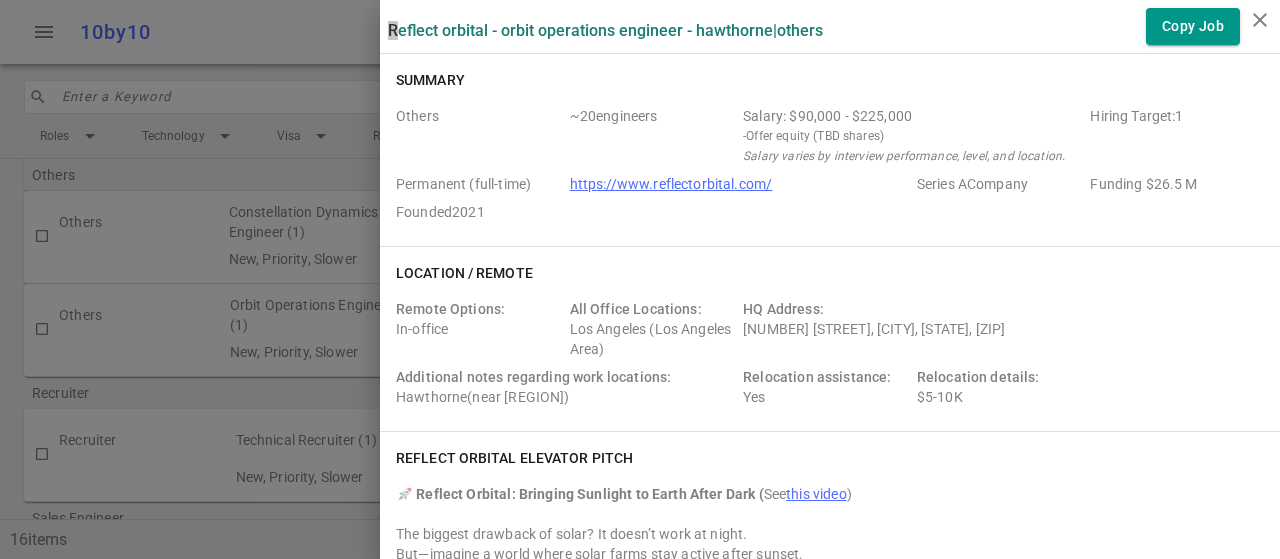 drag, startPoint x: 369, startPoint y: 28, endPoint x: 384, endPoint y: 29, distance: 15.033297 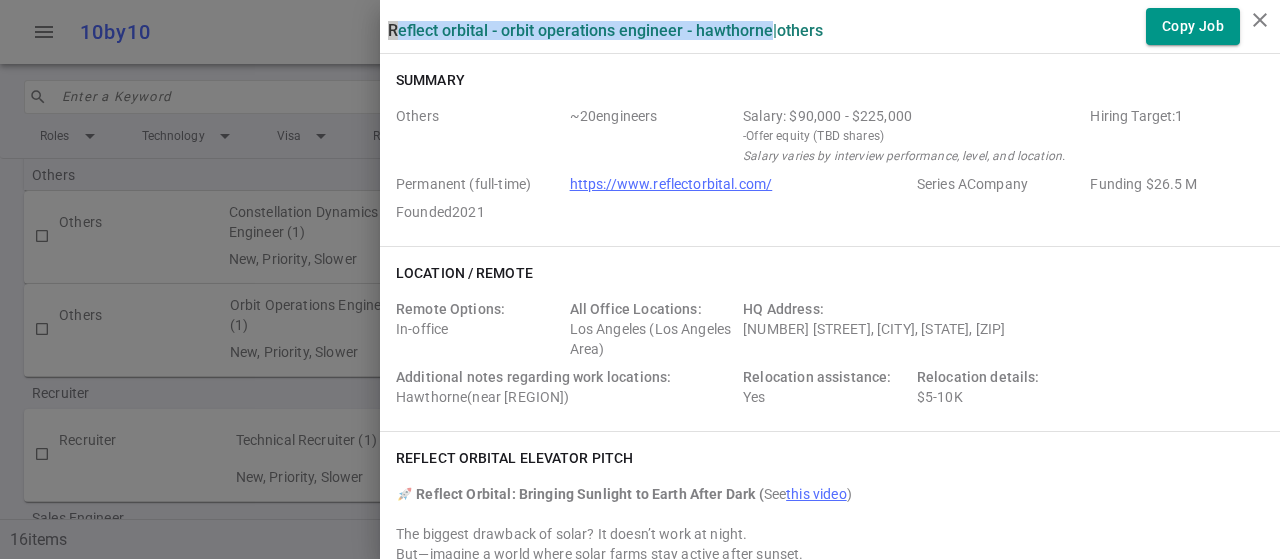 drag, startPoint x: 754, startPoint y: 27, endPoint x: 372, endPoint y: 32, distance: 382.0327 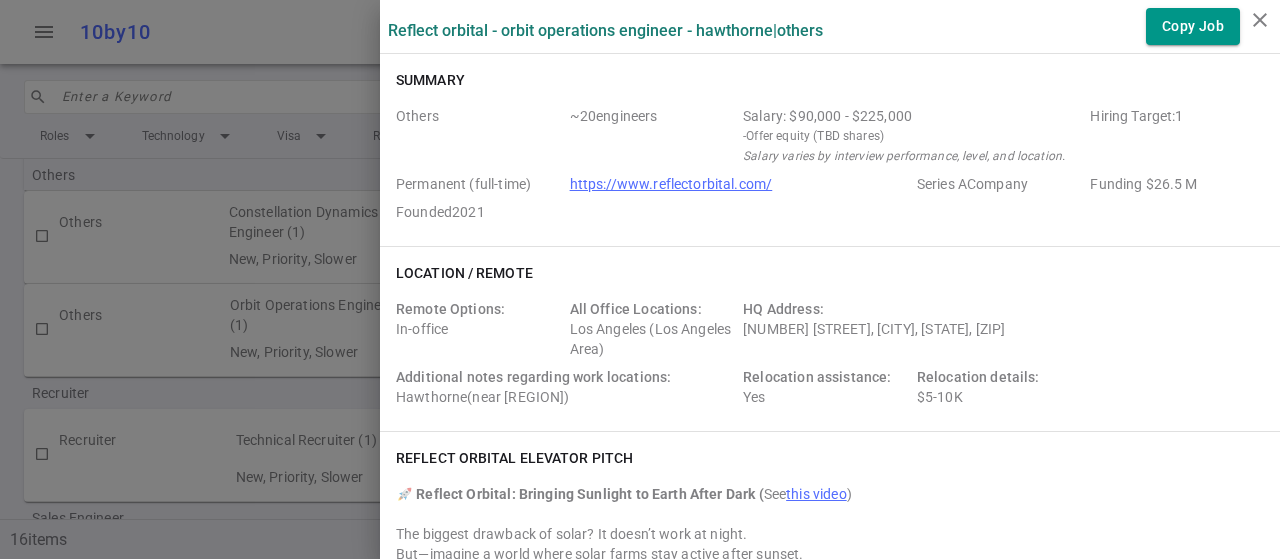 click on "Summary" at bounding box center [430, 80] 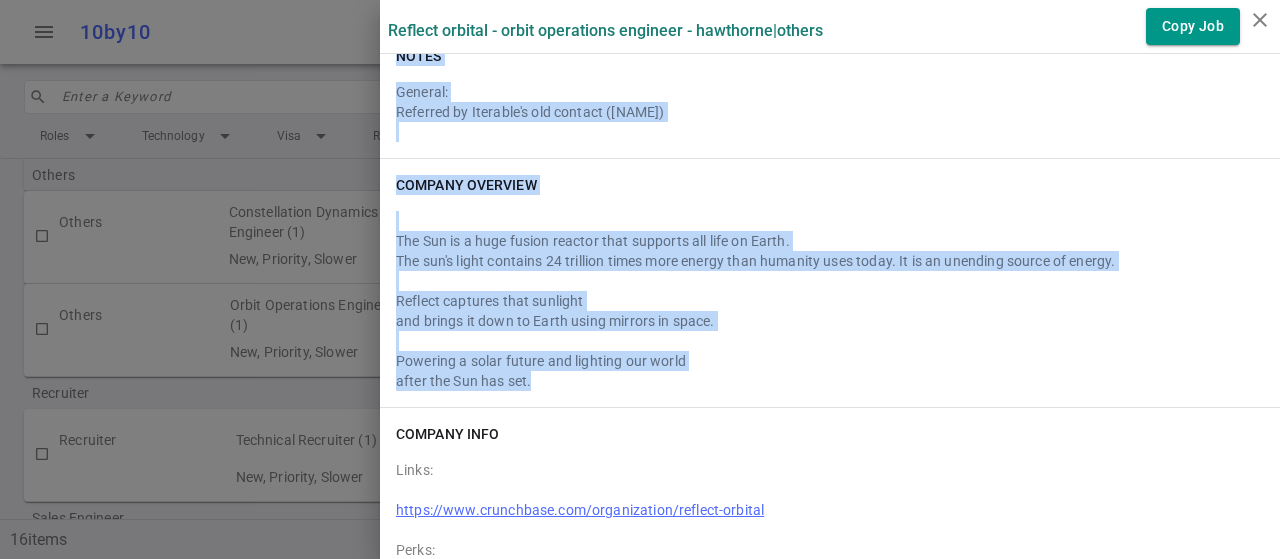 scroll, scrollTop: 3552, scrollLeft: 0, axis: vertical 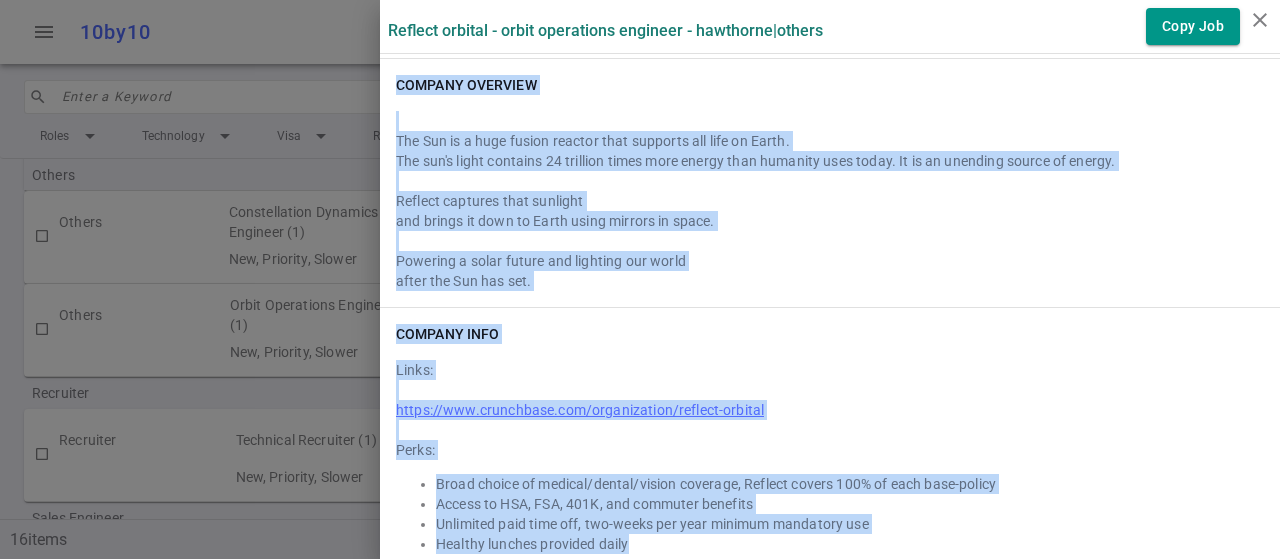 drag, startPoint x: 381, startPoint y: 75, endPoint x: 1066, endPoint y: 531, distance: 822.89795 